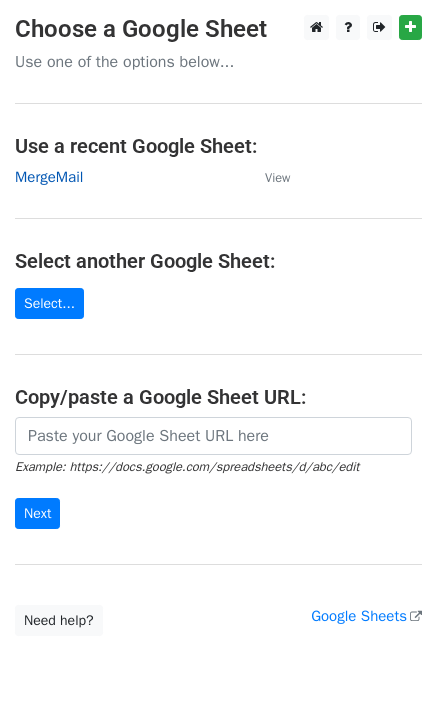 scroll, scrollTop: 0, scrollLeft: 0, axis: both 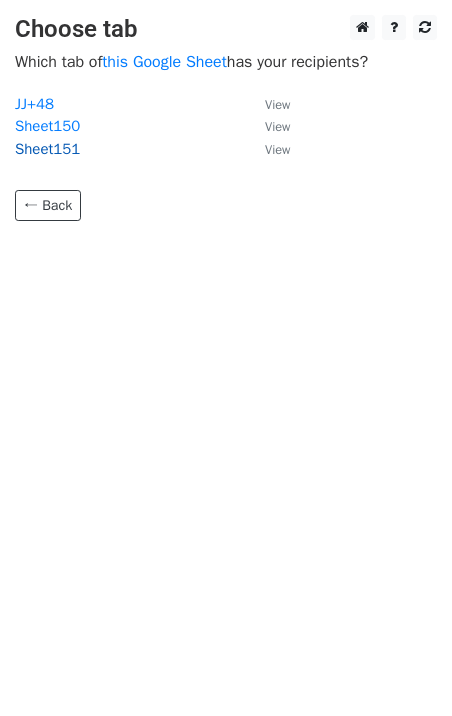 click on "Sheet151" at bounding box center [47, 149] 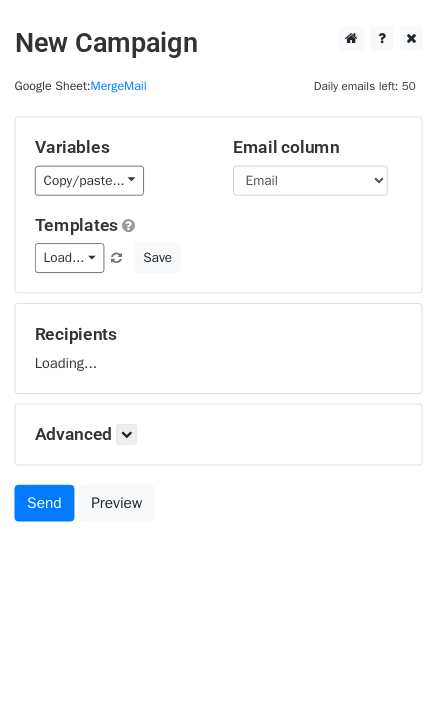 scroll, scrollTop: 0, scrollLeft: 0, axis: both 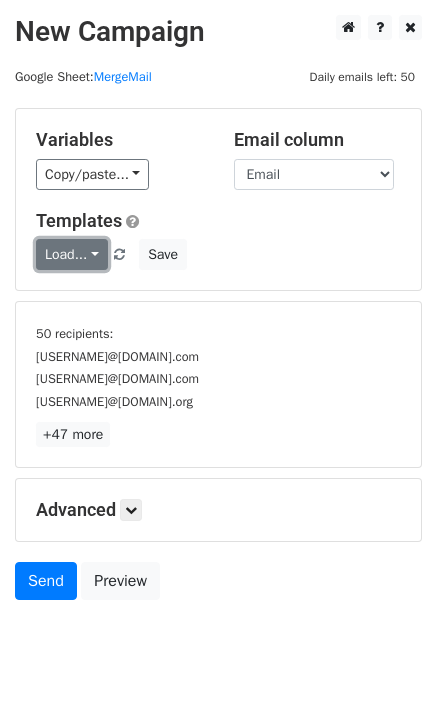 click on "Load..." at bounding box center (72, 254) 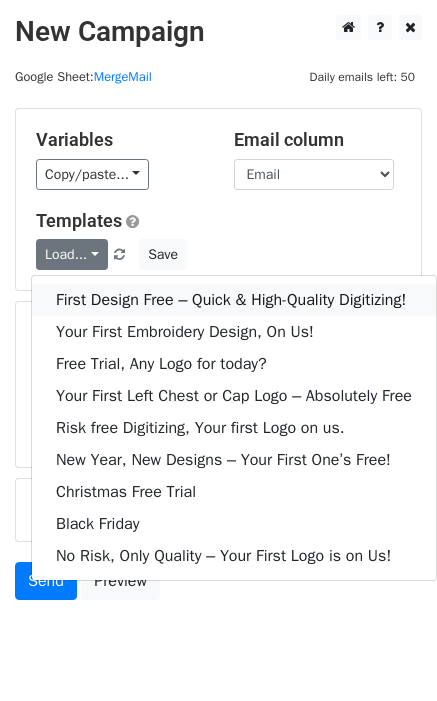 click on "First Design Free – Quick & High-Quality Digitizing!" at bounding box center (234, 300) 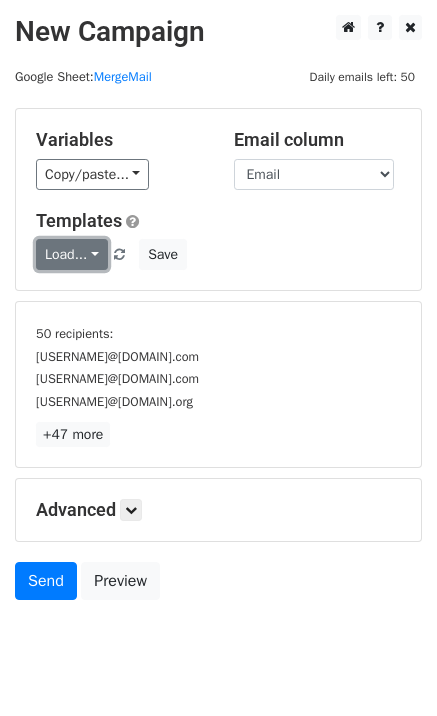 click on "Load..." at bounding box center [72, 254] 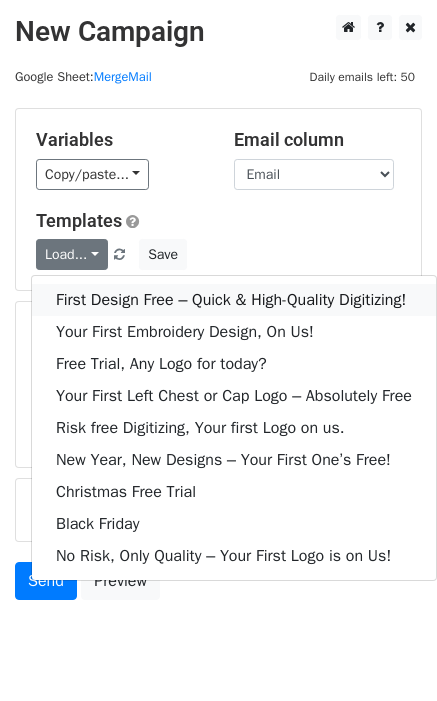 click on "First Design Free – Quick & High-Quality Digitizing!" at bounding box center [234, 300] 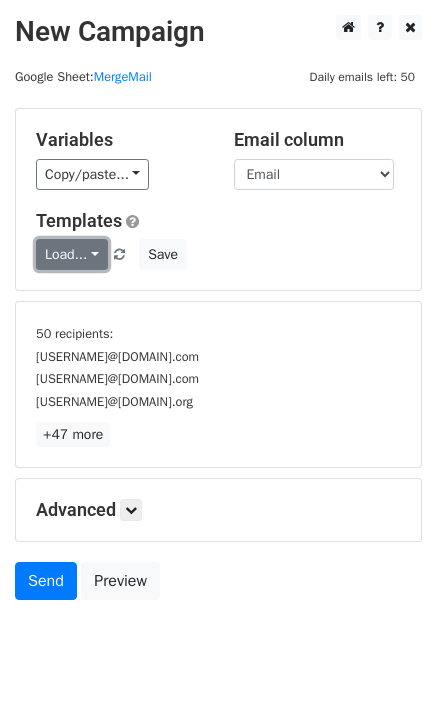 click on "Load..." at bounding box center [72, 254] 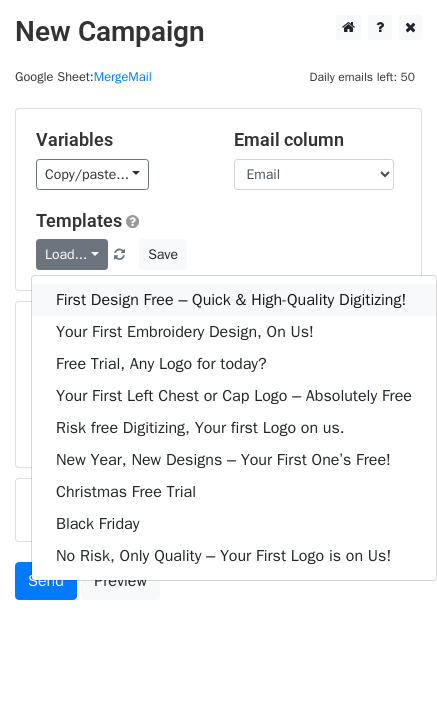 click on "First Design Free – Quick & High-Quality Digitizing!" at bounding box center (234, 300) 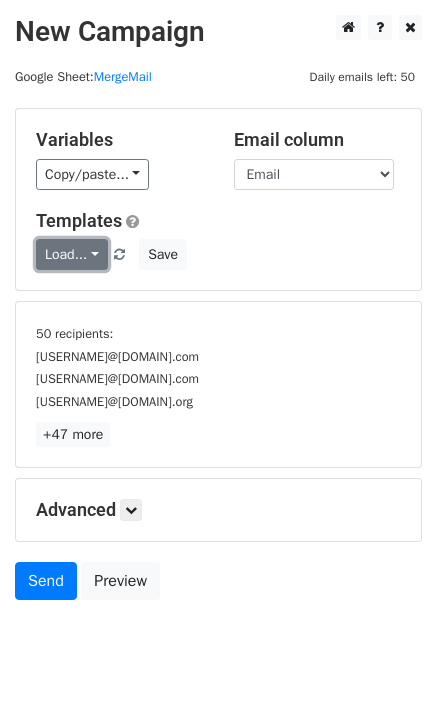 click on "Load..." at bounding box center (72, 254) 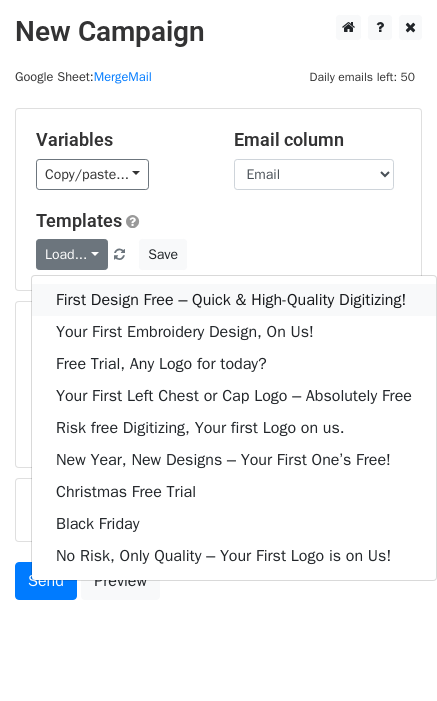 click on "First Design Free – Quick & High-Quality Digitizing!" at bounding box center [234, 300] 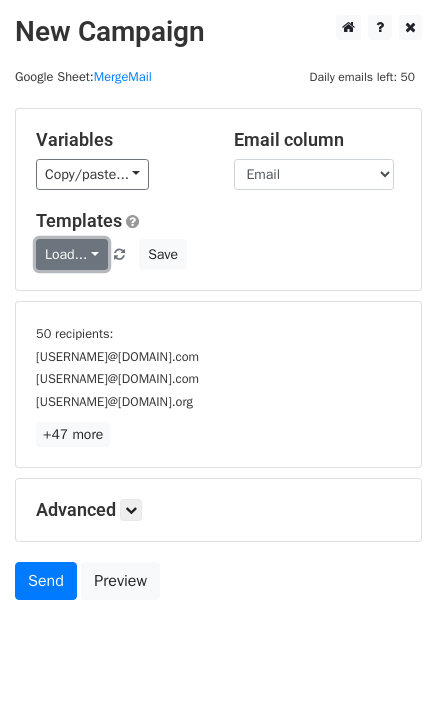 click on "Load..." at bounding box center (72, 254) 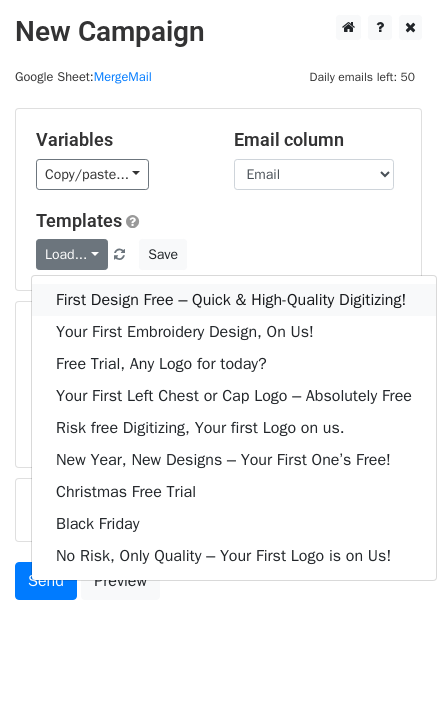 click on "First Design Free – Quick & High-Quality Digitizing!" at bounding box center [234, 300] 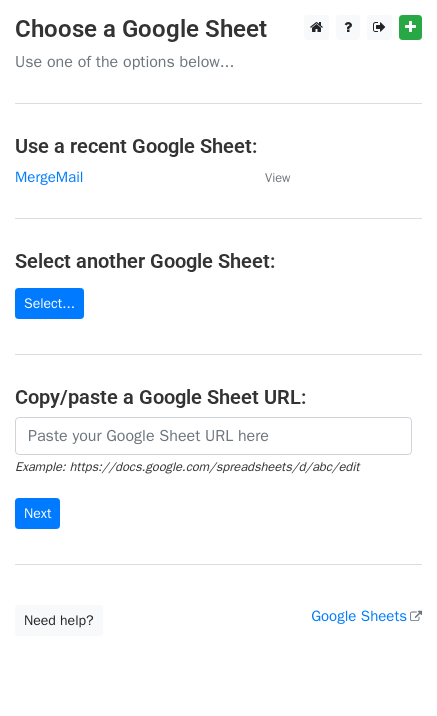 scroll, scrollTop: 0, scrollLeft: 0, axis: both 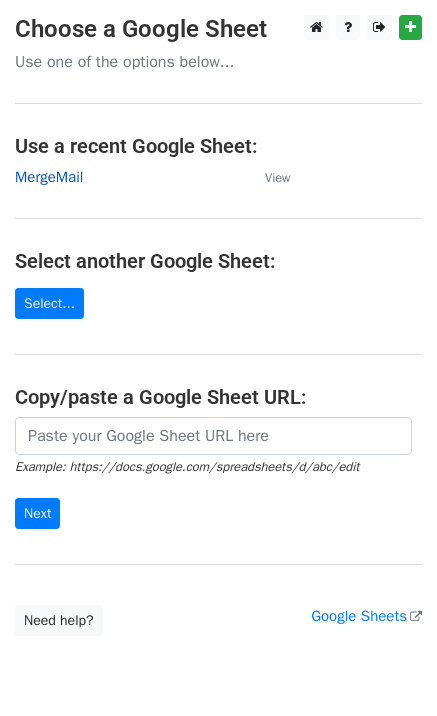 click on "MergeMail" at bounding box center [49, 177] 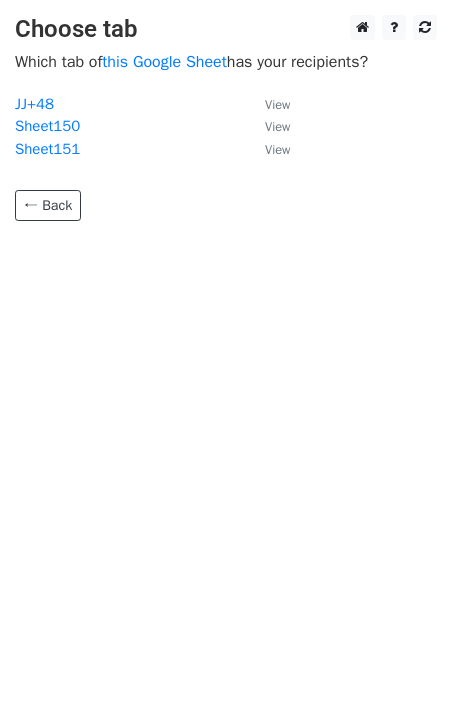 scroll, scrollTop: 0, scrollLeft: 0, axis: both 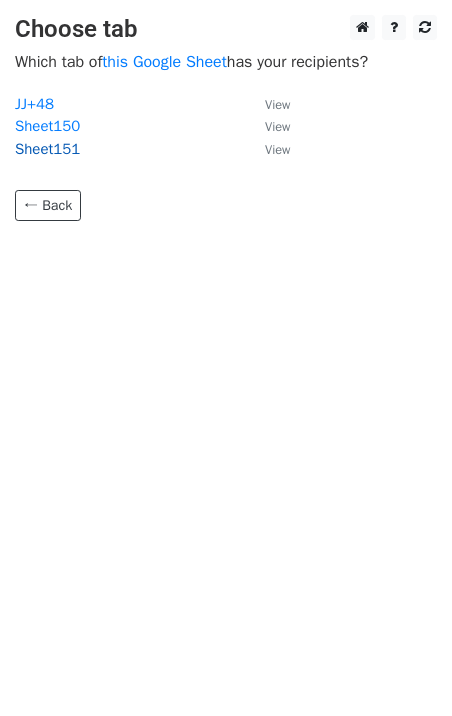 click on "Sheet151" at bounding box center [47, 149] 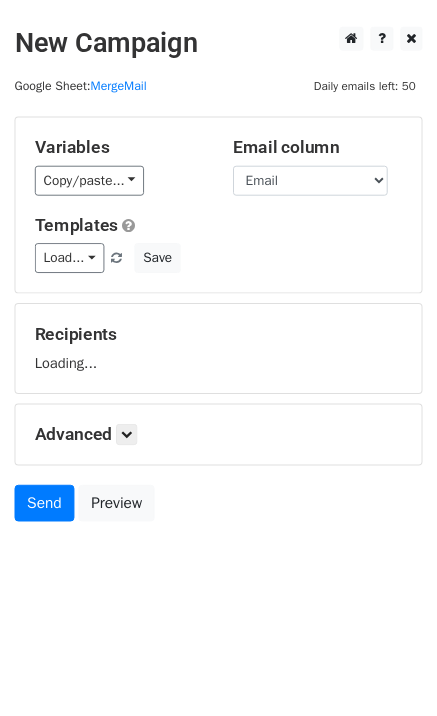 scroll, scrollTop: 0, scrollLeft: 0, axis: both 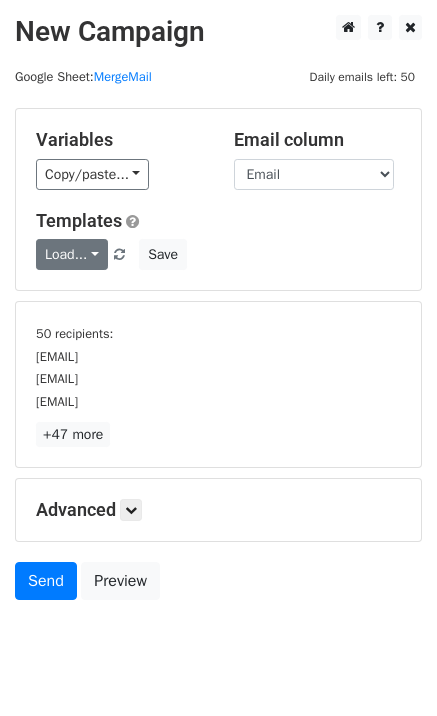 click on "Load..." at bounding box center [72, 254] 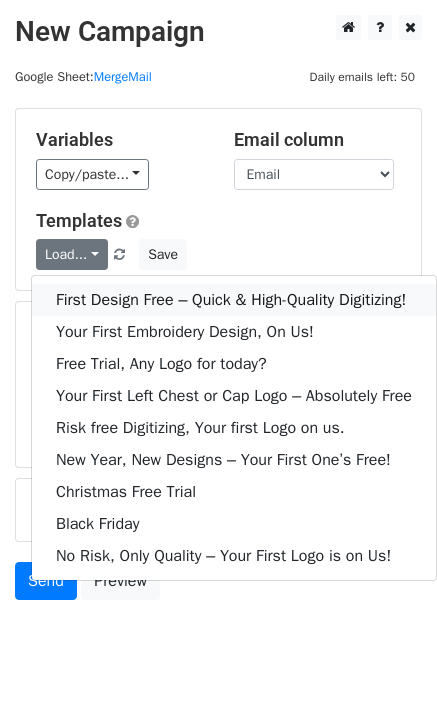 click on "First Design Free – Quick & High-Quality Digitizing!" at bounding box center [234, 300] 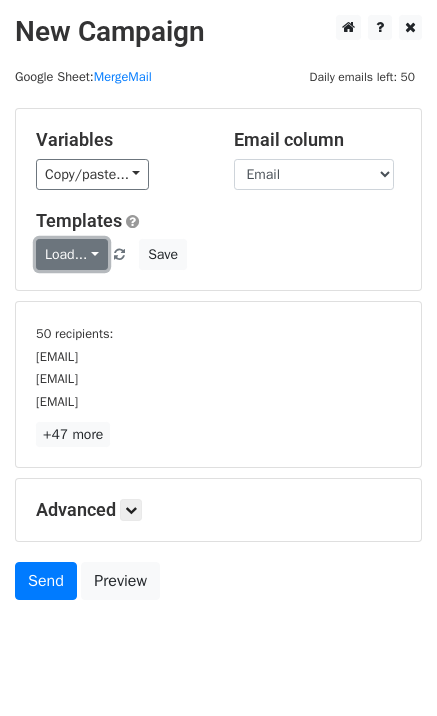 click on "Load..." at bounding box center (72, 254) 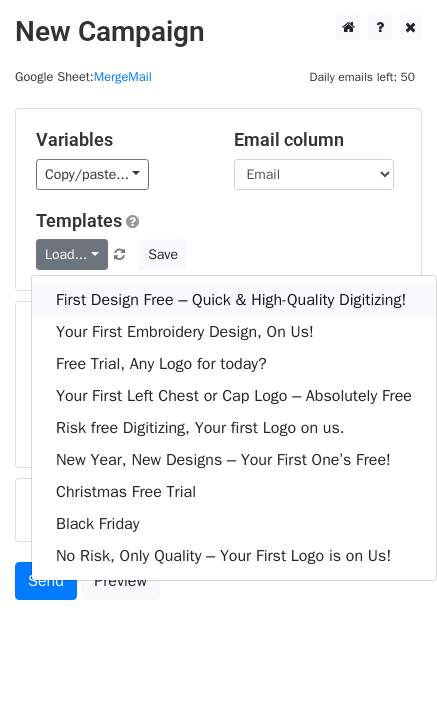 click on "First Design Free – Quick & High-Quality Digitizing!" at bounding box center [234, 300] 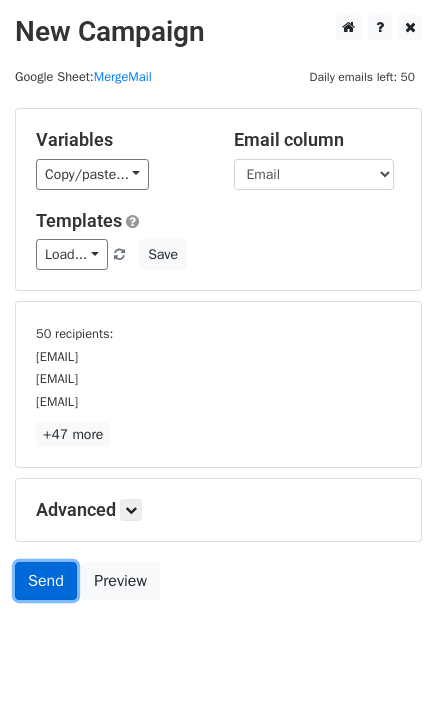 click on "Send" at bounding box center (46, 581) 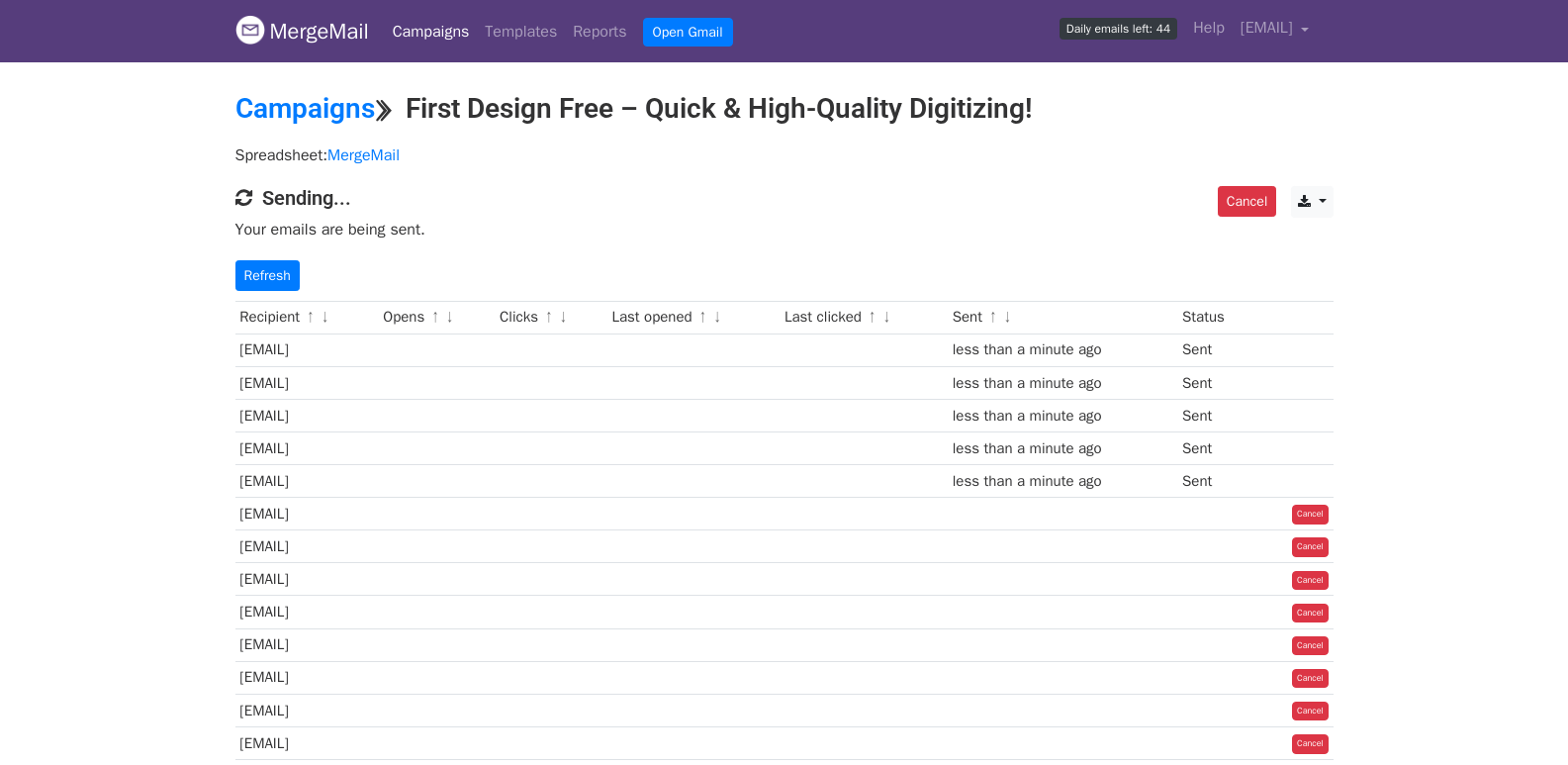 scroll, scrollTop: 0, scrollLeft: 0, axis: both 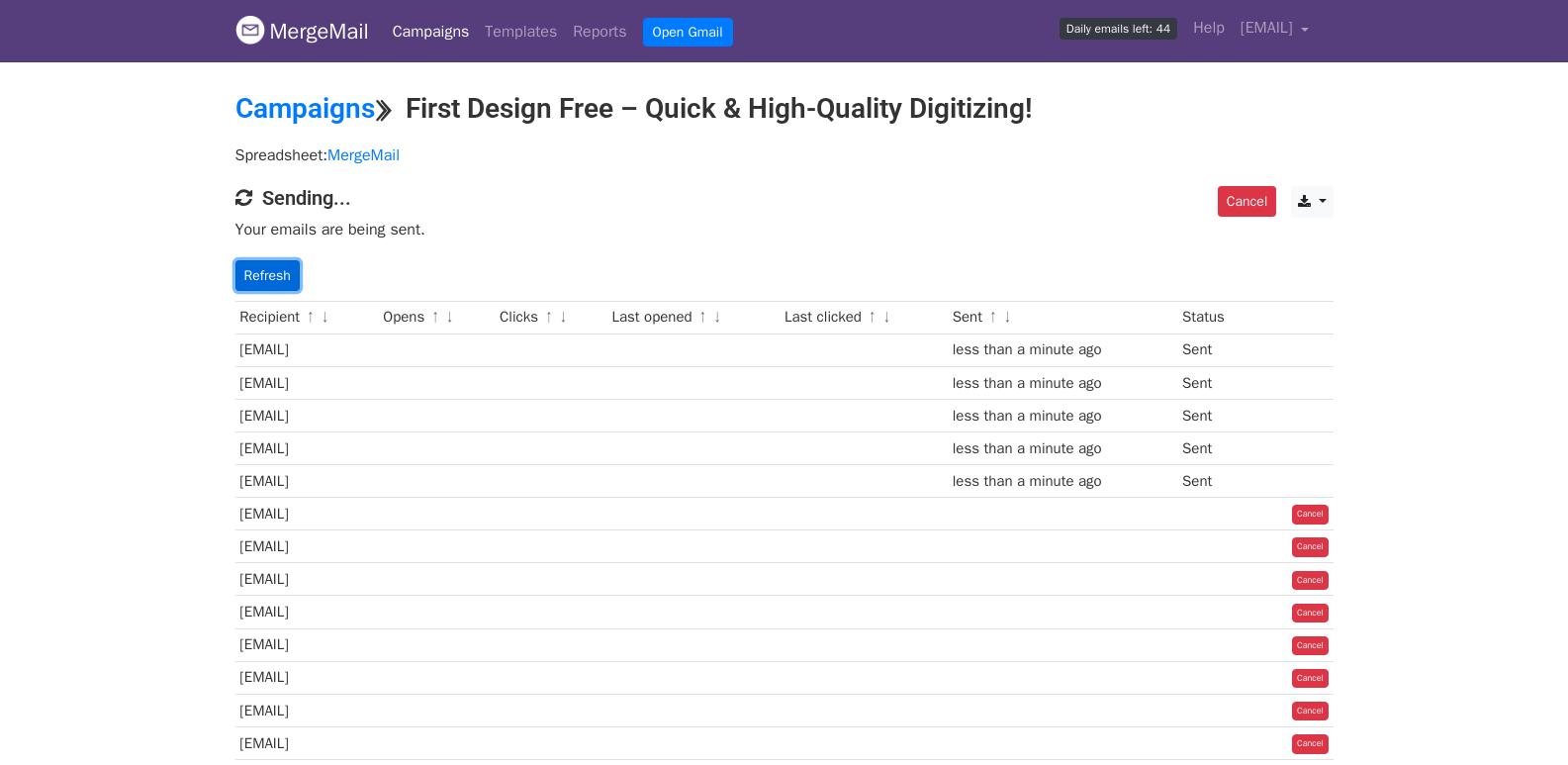 click on "Refresh" at bounding box center (267, 275) 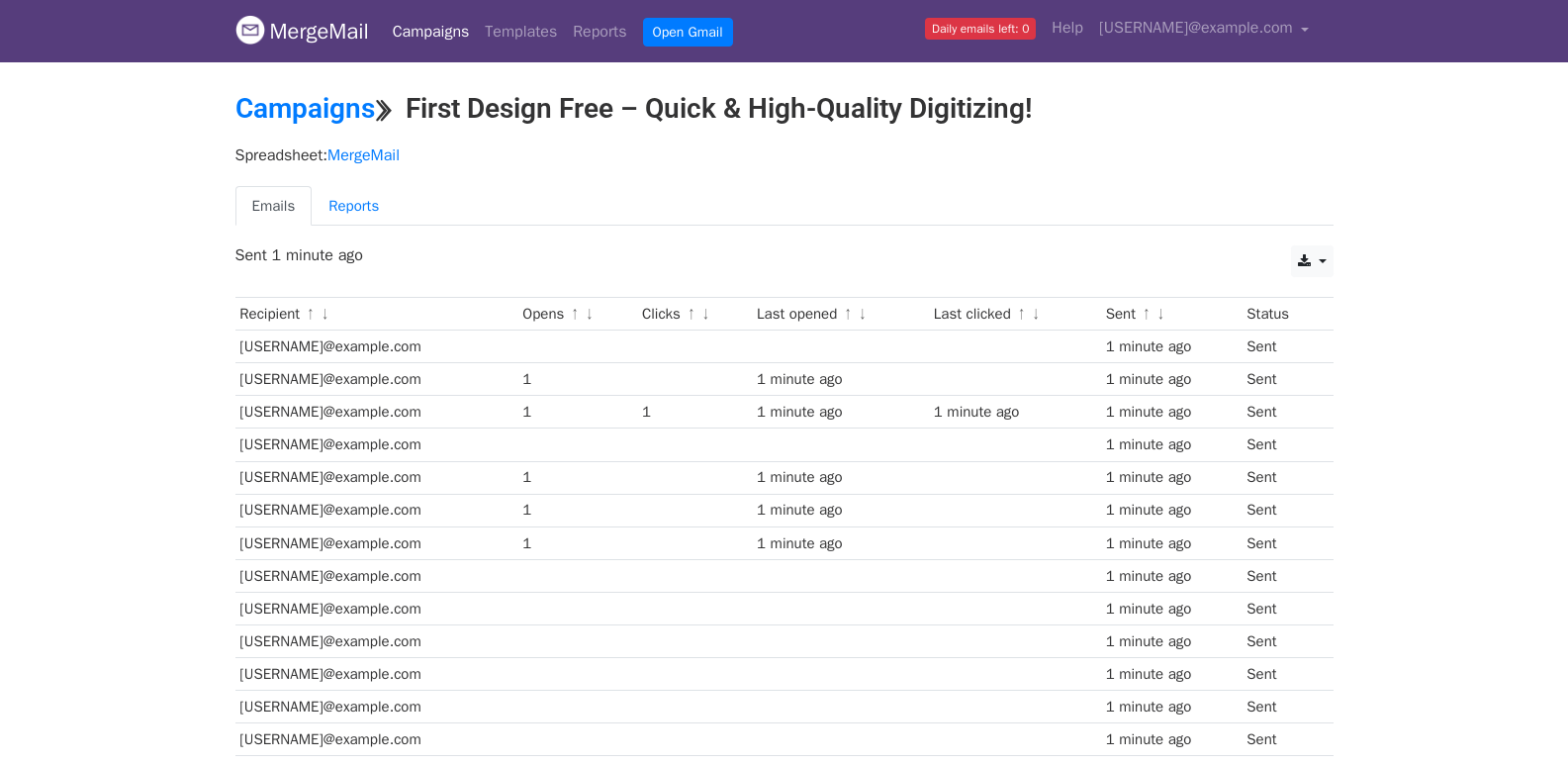 scroll, scrollTop: 0, scrollLeft: 0, axis: both 